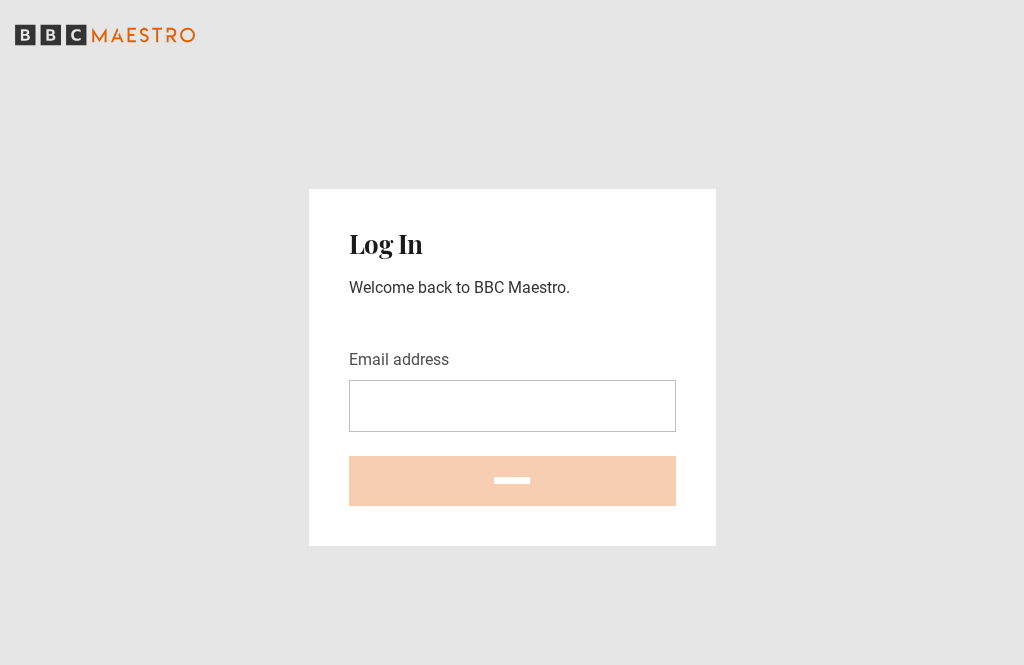 scroll, scrollTop: 64, scrollLeft: 0, axis: vertical 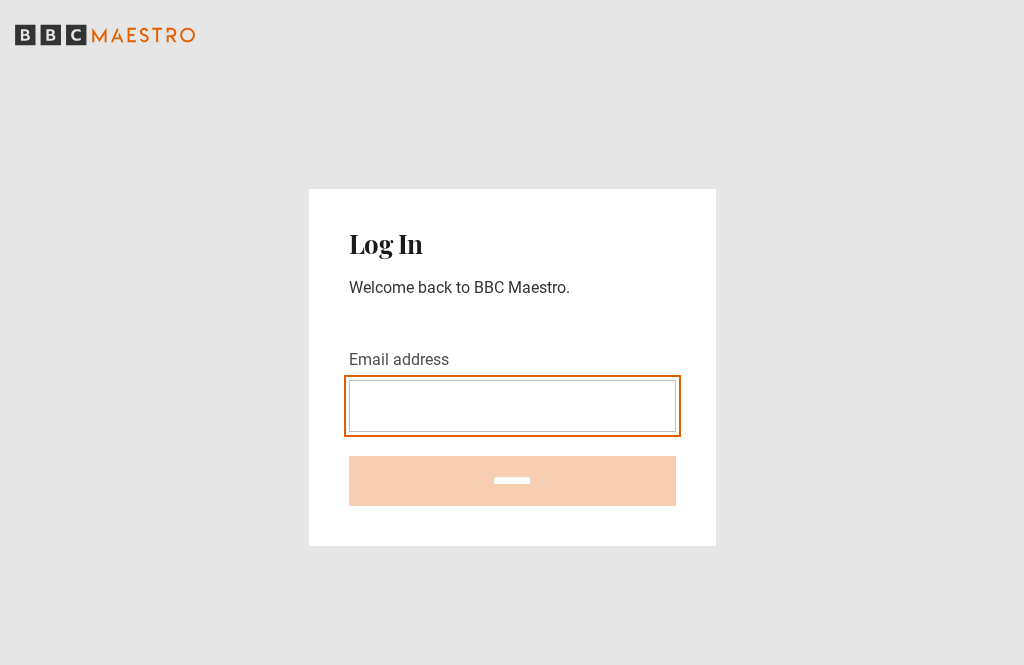 click on "Email address" at bounding box center [512, 406] 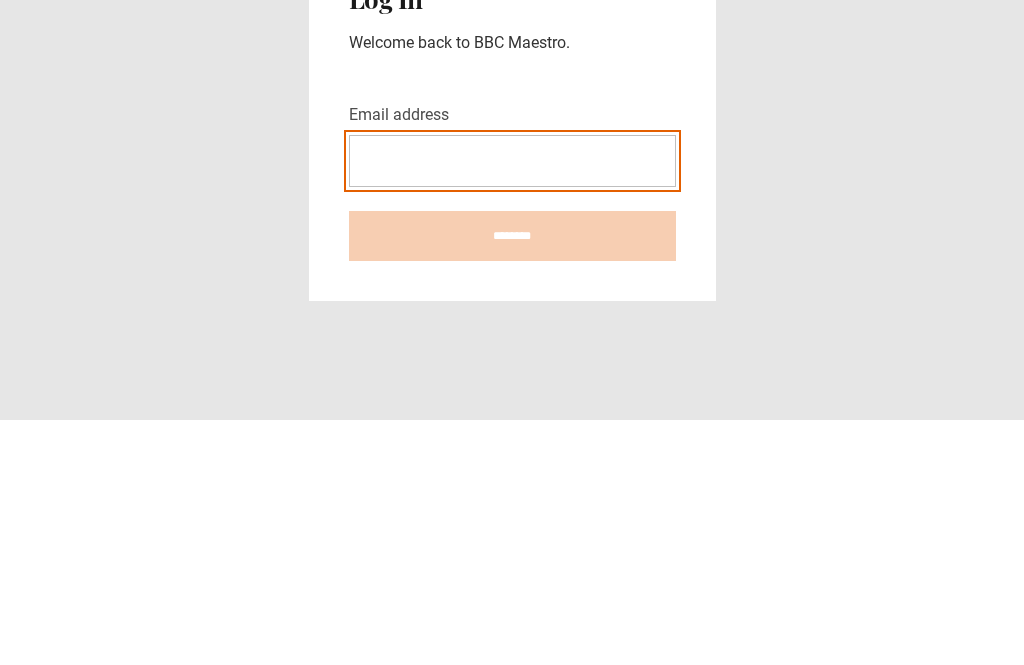 type on "**********" 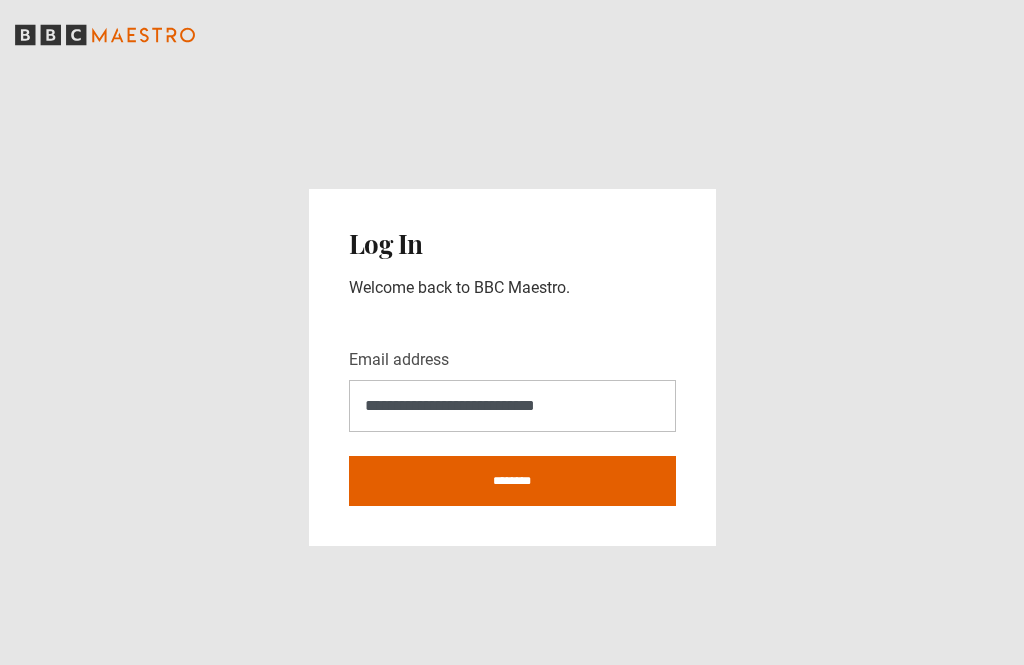 click on "********" at bounding box center (512, 481) 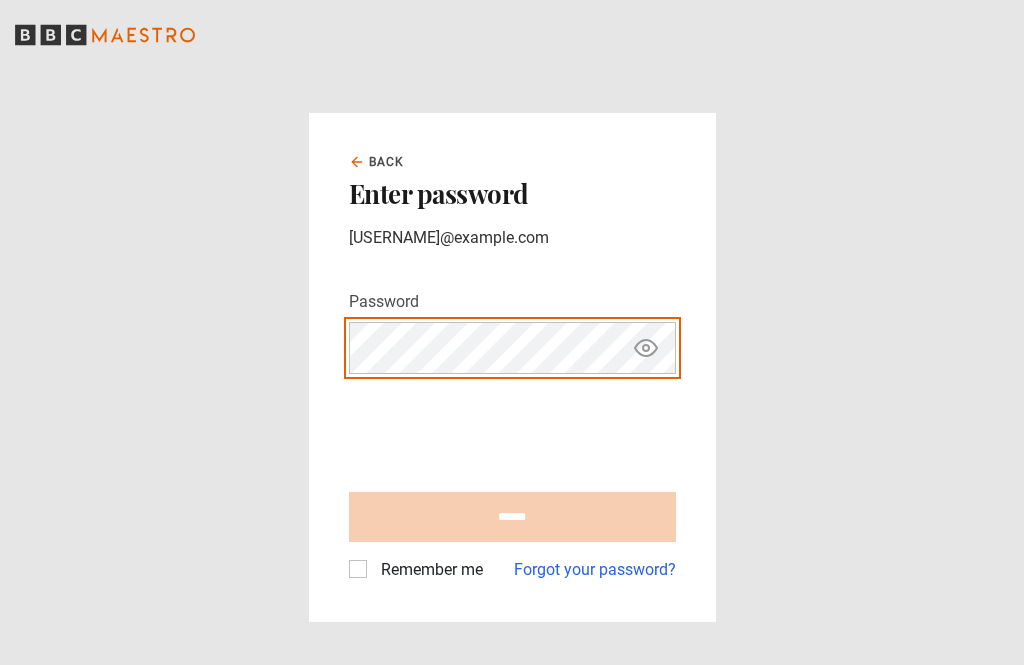 scroll, scrollTop: 0, scrollLeft: 0, axis: both 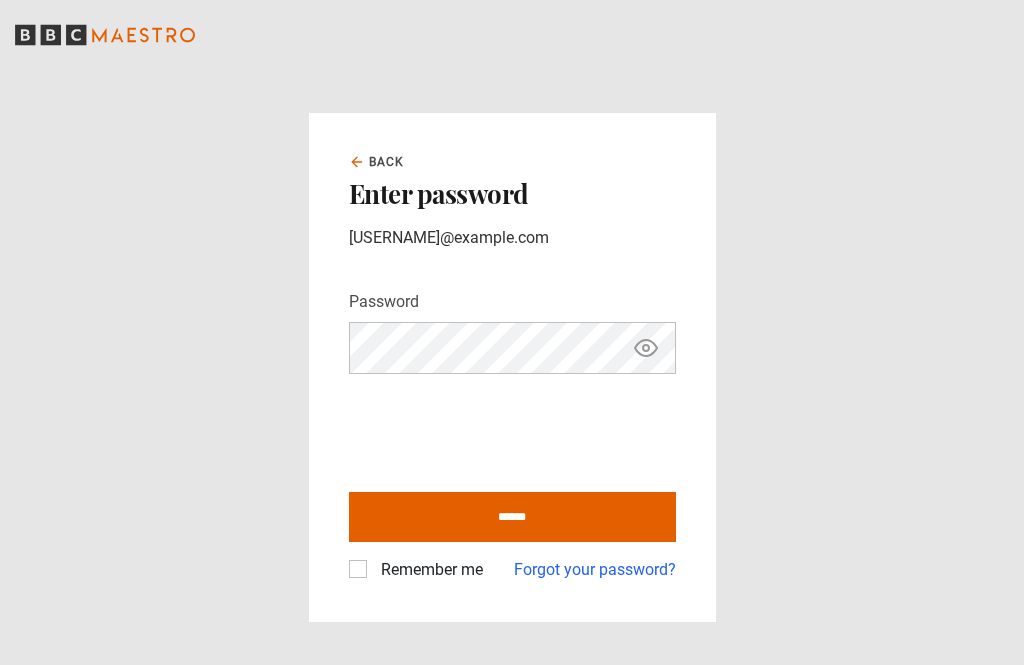 click on "Remember me" at bounding box center [428, 570] 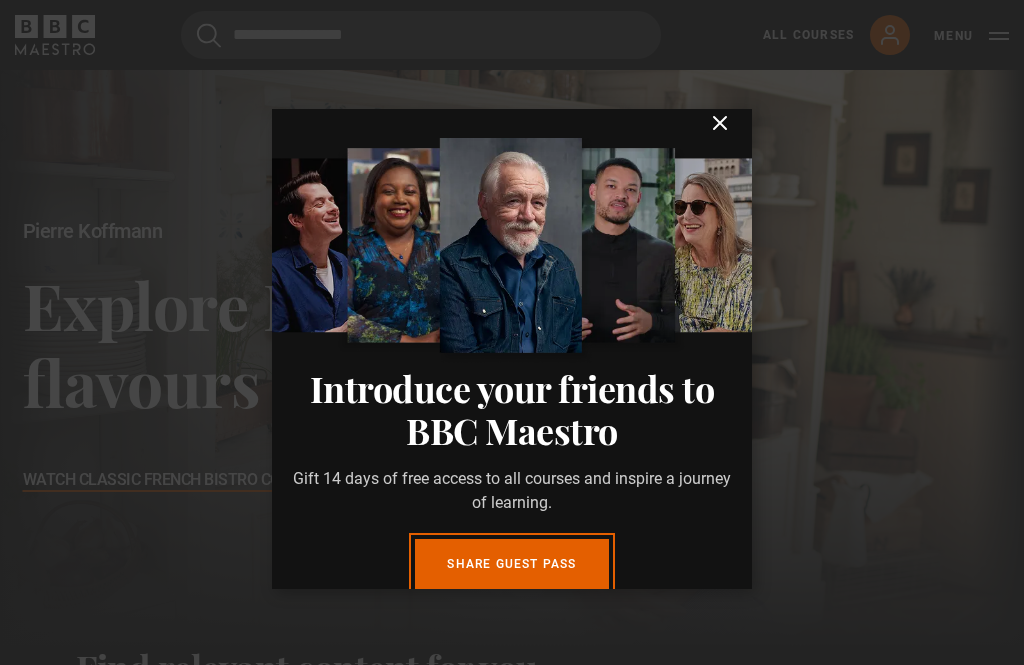 scroll, scrollTop: 570, scrollLeft: 0, axis: vertical 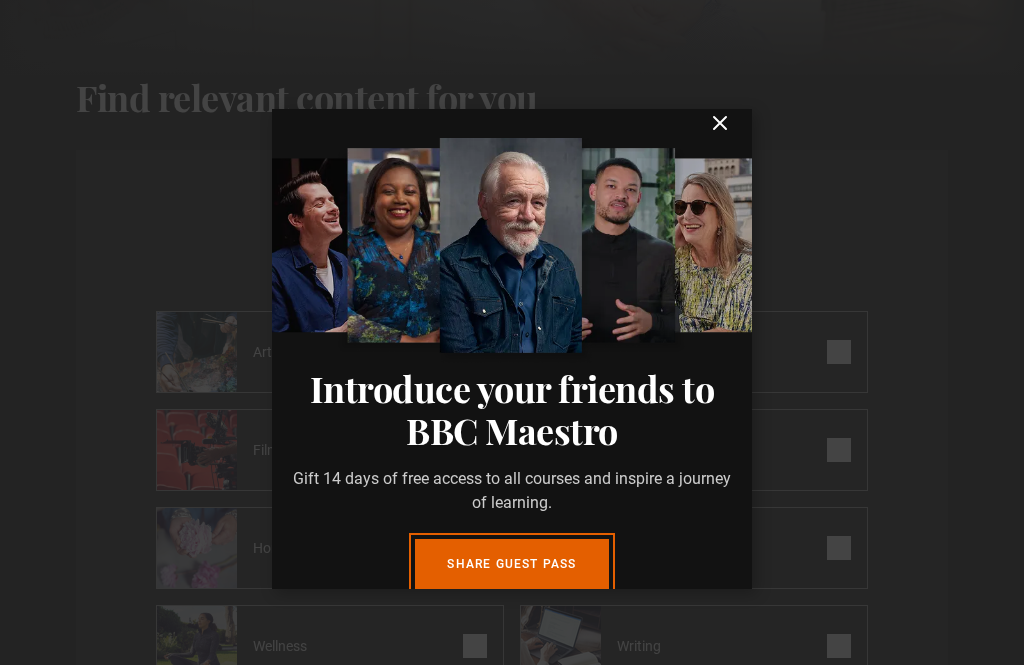 click on "Introduce your friends to BBC Maestro
Gift 14 days of free access to all courses and inspire a journey of learning.
Share guest pass
You have 3 unclaimed Guest Passes
Close" at bounding box center (512, 349) 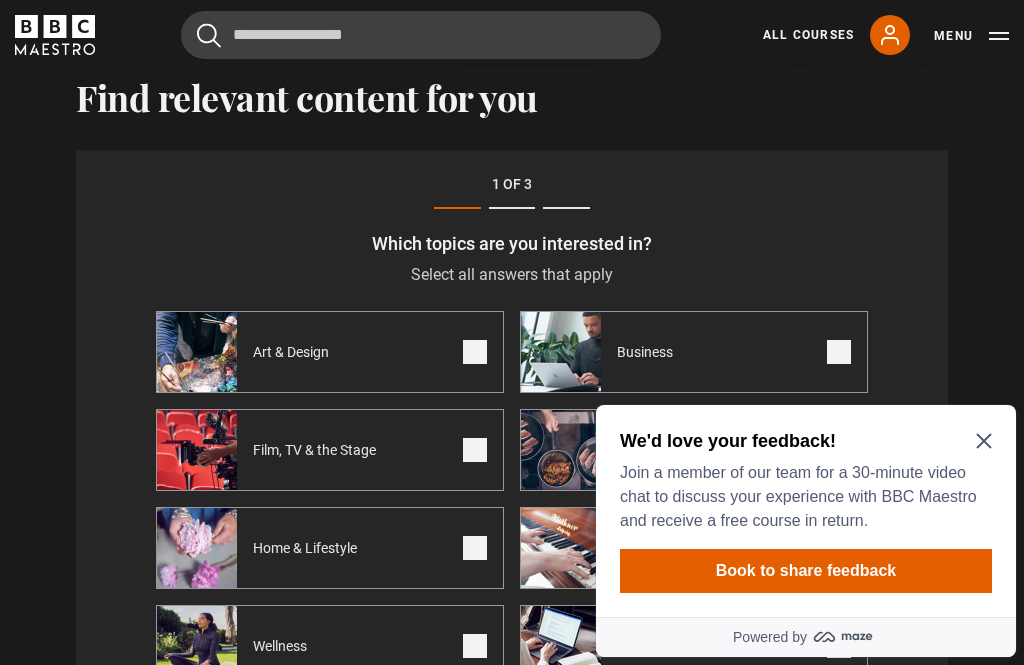 scroll, scrollTop: 0, scrollLeft: 0, axis: both 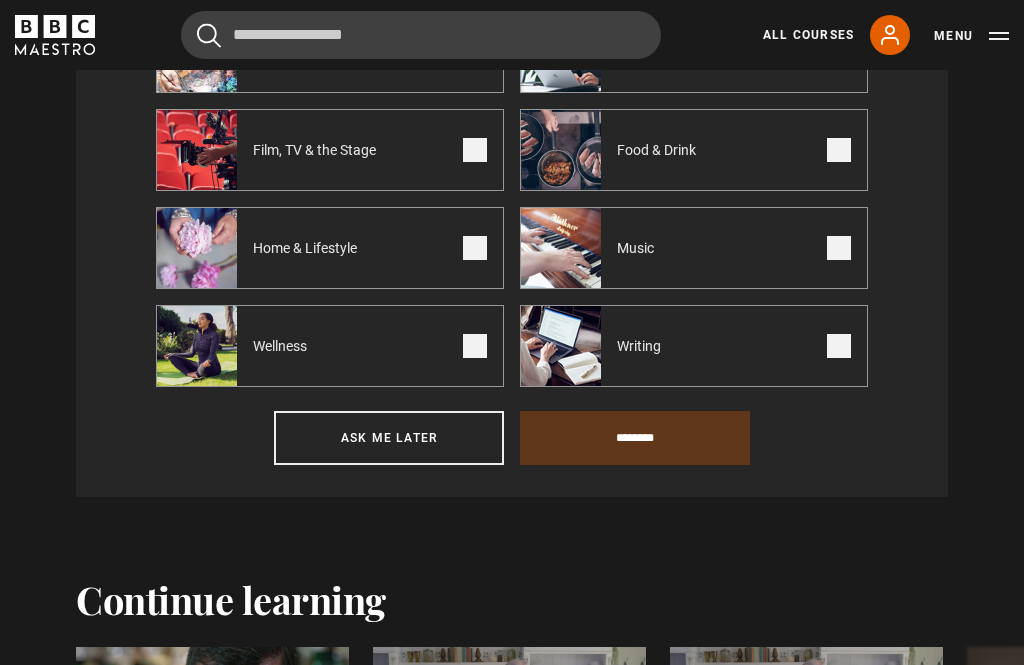 click on "Skip to main content
Cancel
Courses
Previous courses
Next courses
Lessons
Recent searches
Trending searches
interior design
writing" at bounding box center [512, 2521] 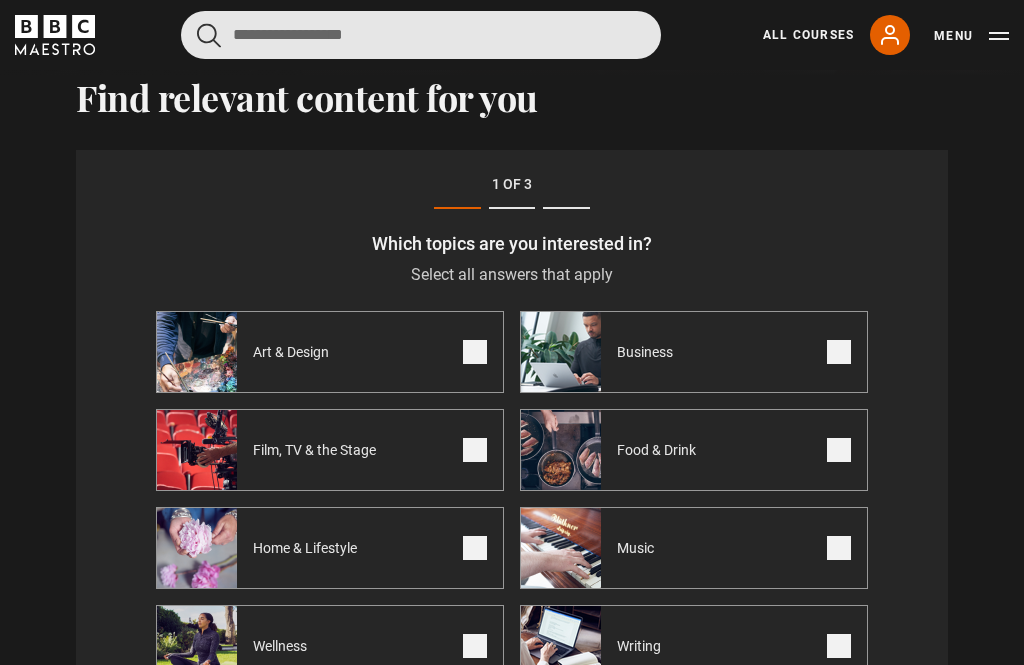 click at bounding box center (421, 35) 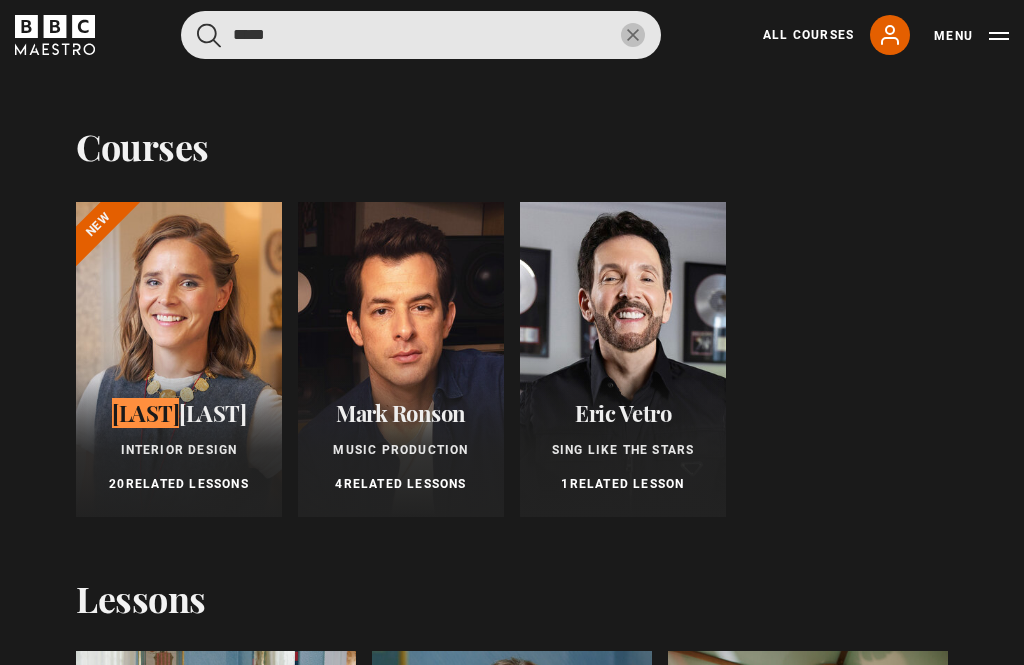 type on "*****" 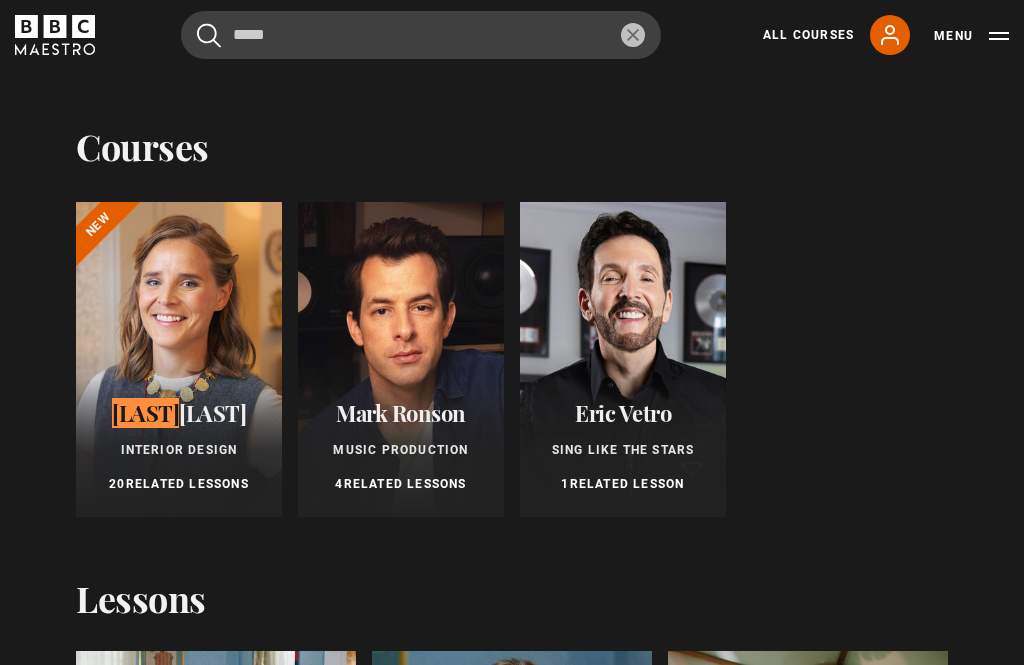 click at bounding box center (179, 359) 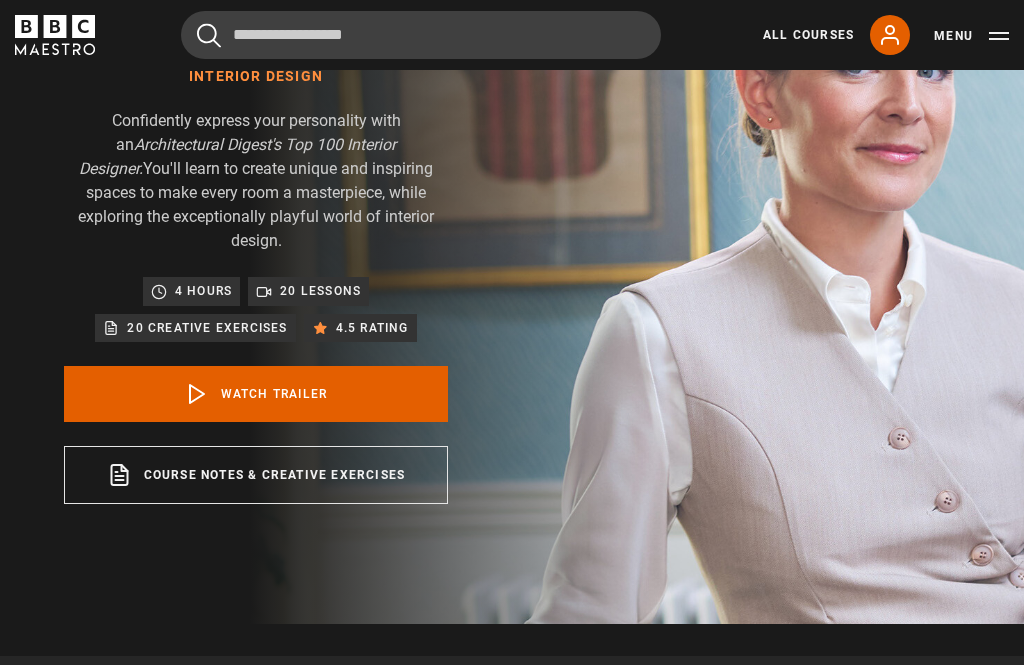 scroll, scrollTop: 196, scrollLeft: 0, axis: vertical 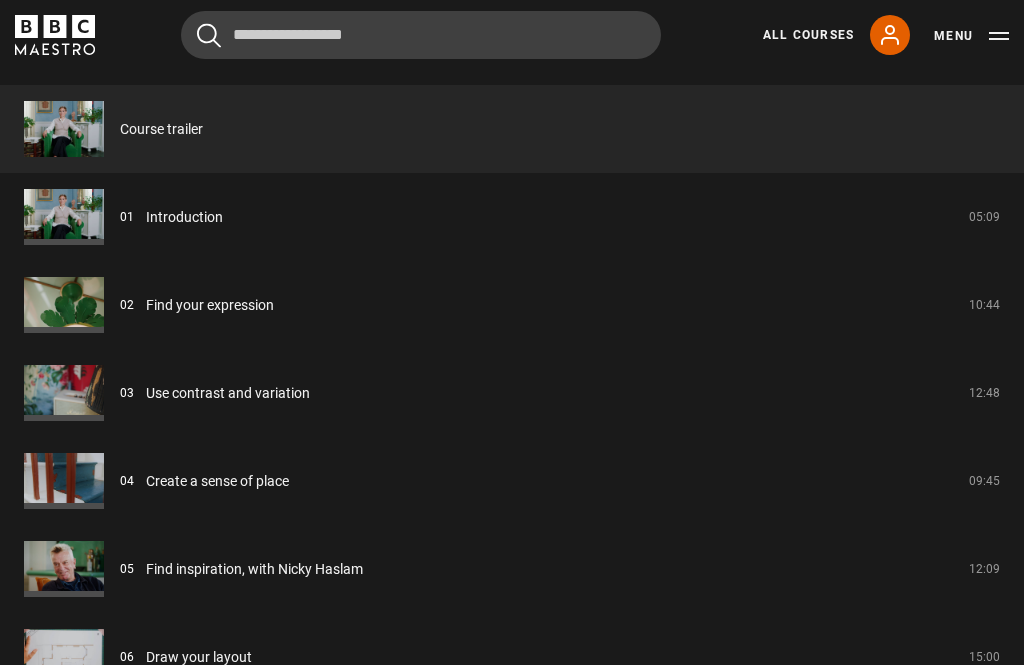 click on "Introduction" at bounding box center (184, 217) 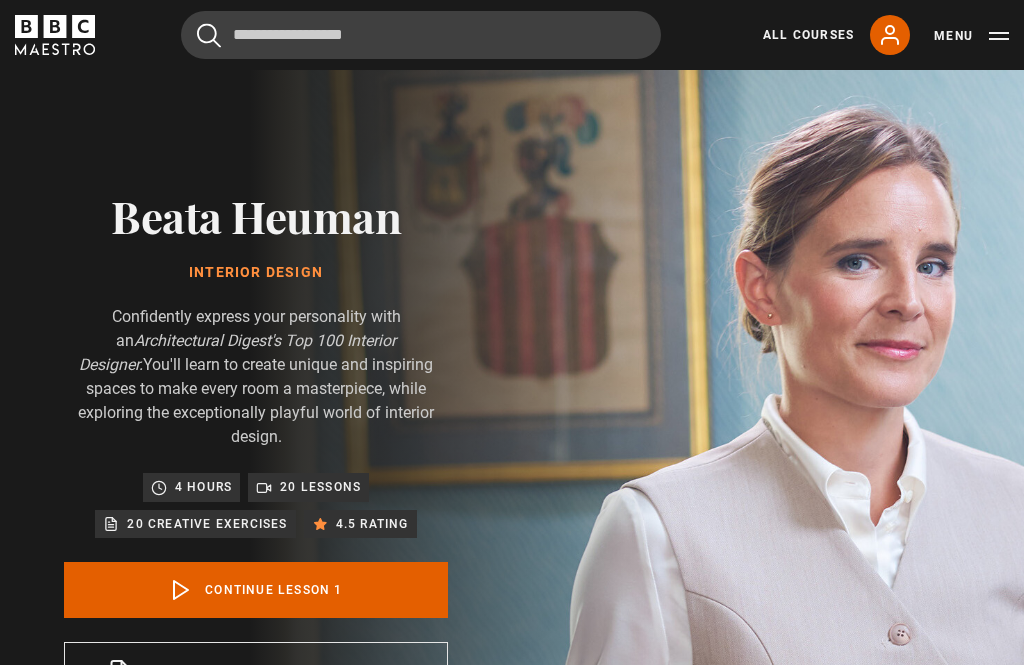 scroll, scrollTop: 794, scrollLeft: 0, axis: vertical 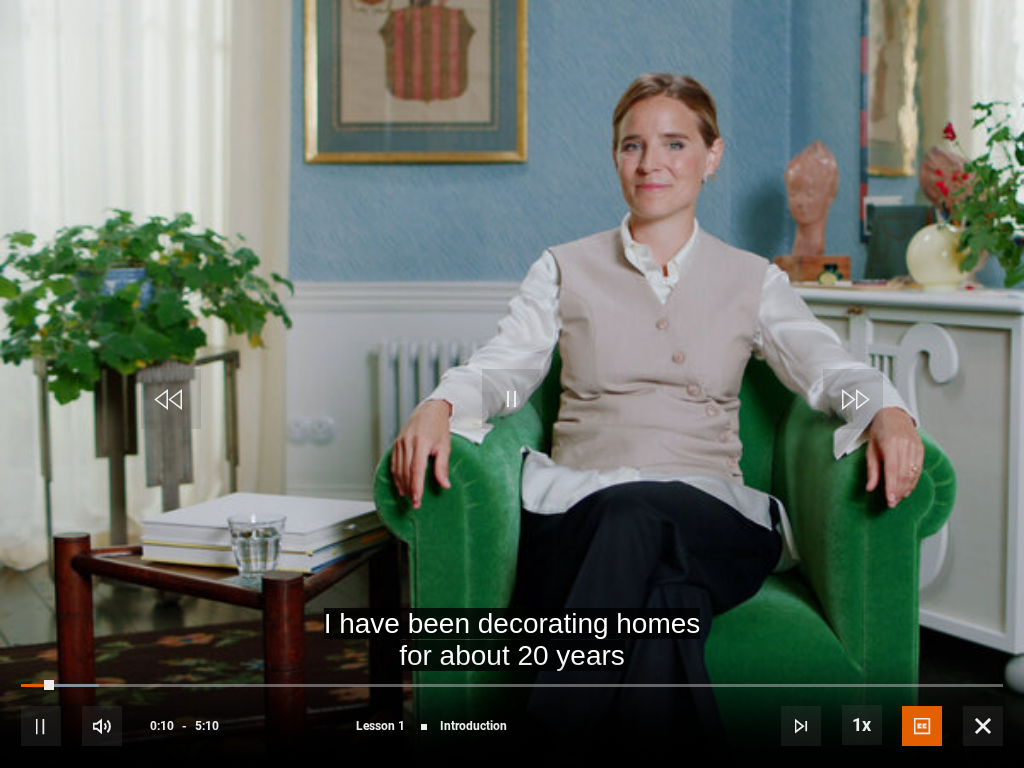 click on "I have been decorating homes
for about 20 years Video Player is loading. Play Lesson Introduction 10s Skip Back 10 seconds Pause 10s Skip Forward 10 seconds Loaded :  7.94% Pause Mute Current Time  0:10 - Duration  5:10
Beata Heuman
Lesson 1
Introduction
1x Playback Rate 2x 1.5x 1x , selected 0.5x Captions captions off English  Captions , selected This is a modal window.
Lesson Completed
Up next
Find your expression
Cancel
Do you want to save this lesson?
Save lesson" at bounding box center (512, 384) 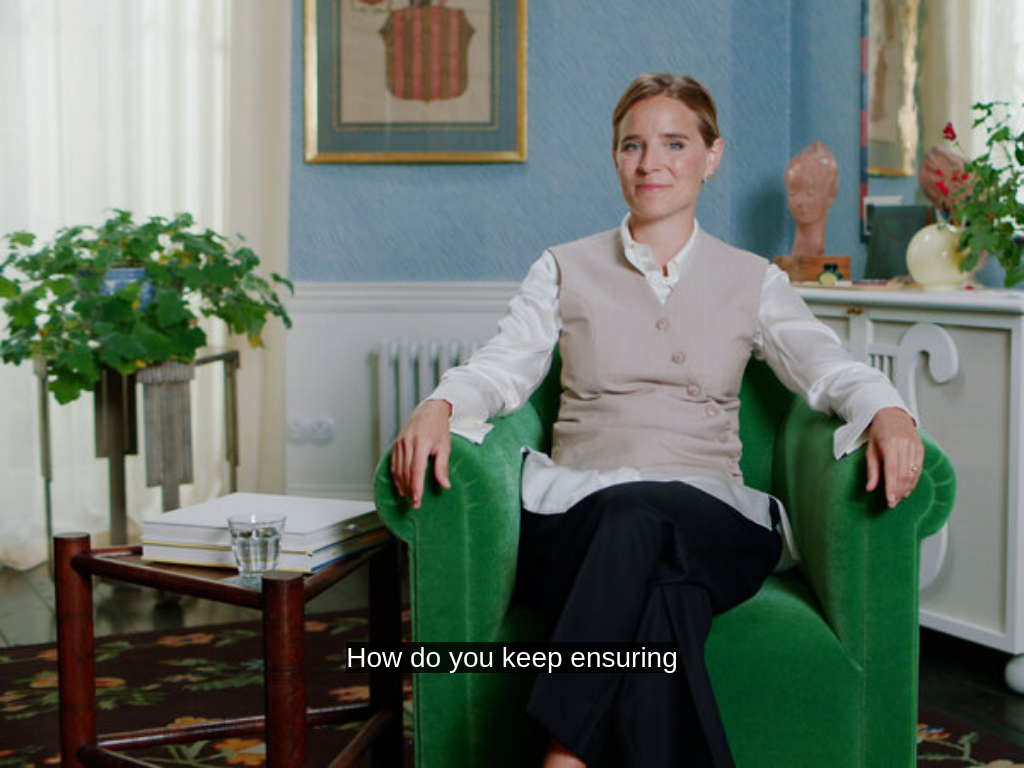 click on "How do you keep ensuring Video Player is loading. Play Lesson Introduction 10s Skip Back 10 seconds Pause 10s Skip Forward 10 seconds Loaded :  95.63% Pause Mute Current Time  4:10 - Duration  5:10
Beata Heuman
Lesson 1
Introduction
1x Playback Rate 2x 1.5x 1x , selected 0.5x Captions captions off English  Captions , selected This is a modal window.
Lesson Completed
Up next
Find your expression
Cancel
Do you want to save this lesson?
Save lesson
Rewatch" at bounding box center [512, 384] 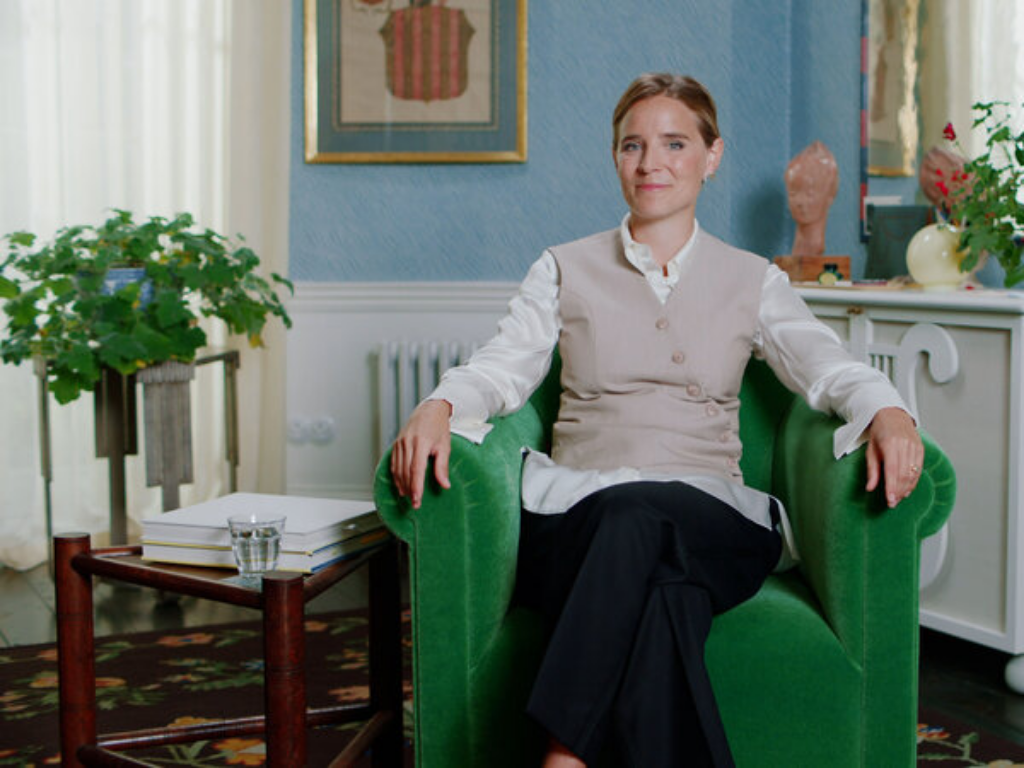 click on "Video Player is loading. Play Lesson Introduction 10s Skip Back 10 seconds Pause 10s Skip Forward 10 seconds Loaded :  99.90% Pause Mute Current Time  4:18 - Duration  5:10
Beata Heuman
Lesson 1
Introduction
1x Playback Rate 2x 1.5x 1x , selected 0.5x Captions captions off English  Captions , selected This is a modal window.
Lesson Completed
Up next
Find your expression
Cancel
Do you want to save this lesson?
Save lesson" at bounding box center [512, 384] 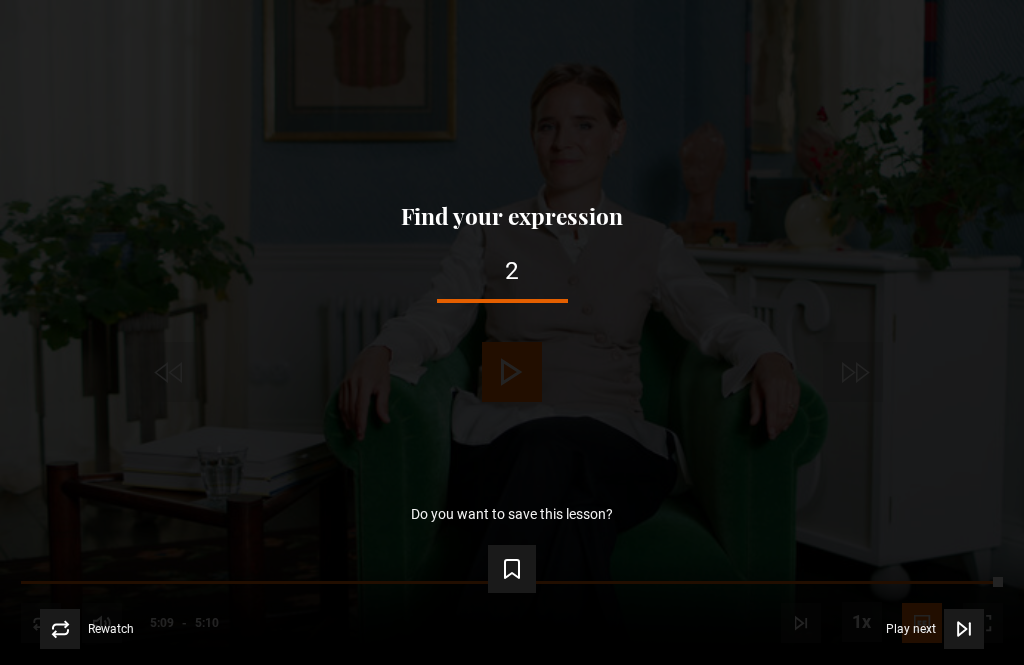scroll, scrollTop: 817, scrollLeft: 0, axis: vertical 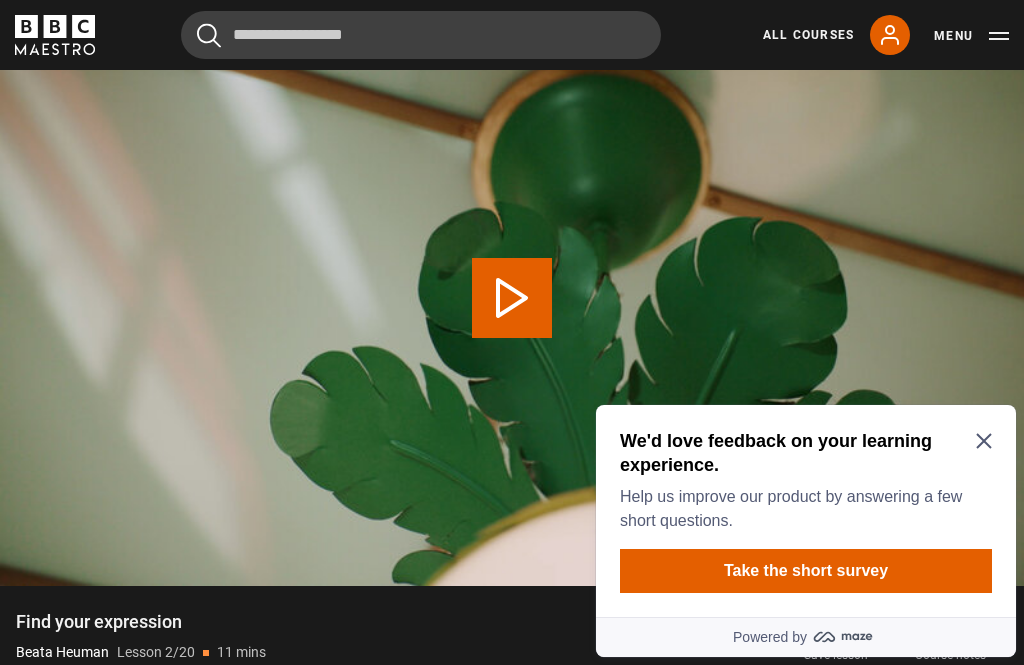 click 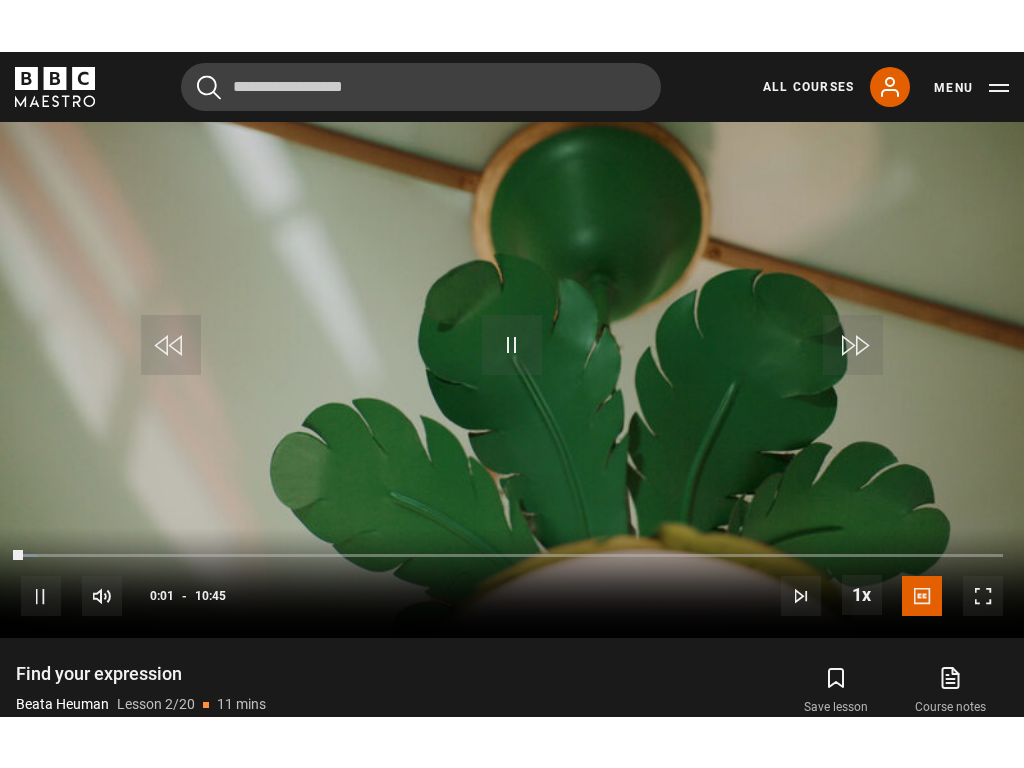 scroll, scrollTop: 959, scrollLeft: 0, axis: vertical 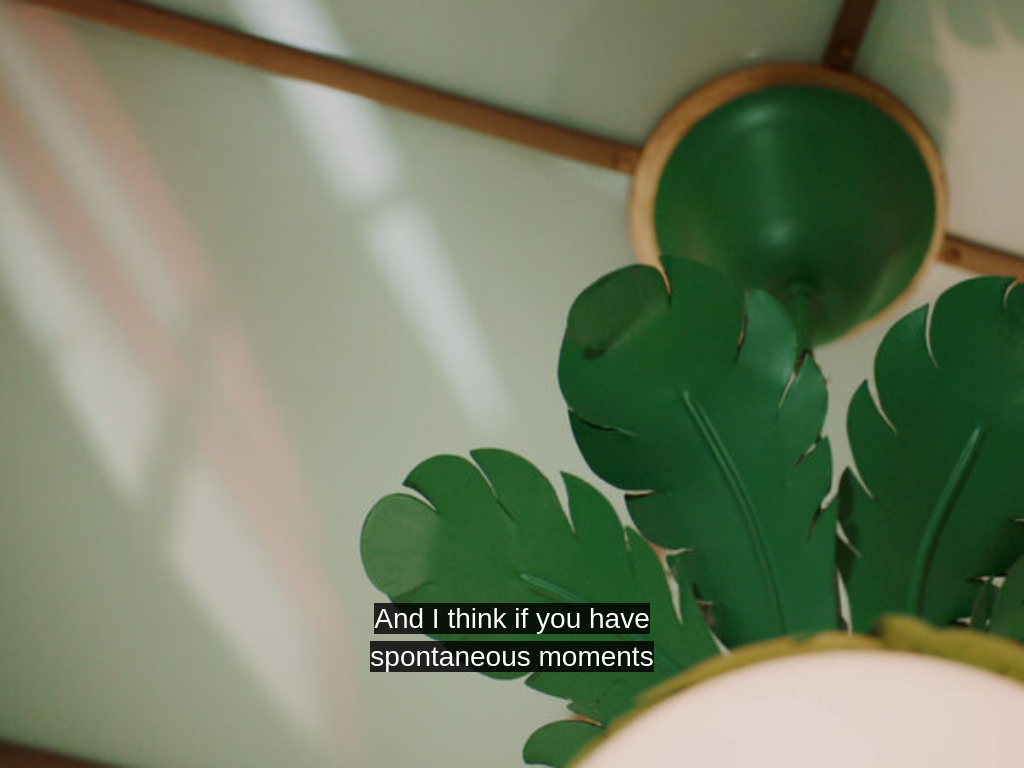 click on "And I think if you have
spontaneous moments Video Player is loading. Play Lesson Find your expression 10s Skip Back 10 seconds Pause 10s Skip Forward 10 seconds Loaded :  97.66% Pause Mute Current Time  9:41 - Duration  10:45
Beata Heuman
Lesson 2
Find your expression
1x Playback Rate 2x 1.5x 1x , selected 0.5x Captions captions off English  Captions , selected This is a modal window.
Lesson Completed
Up next
Use contrast and variation
Cancel
Do you want to save this lesson?
Save lesson" at bounding box center (512, 384) 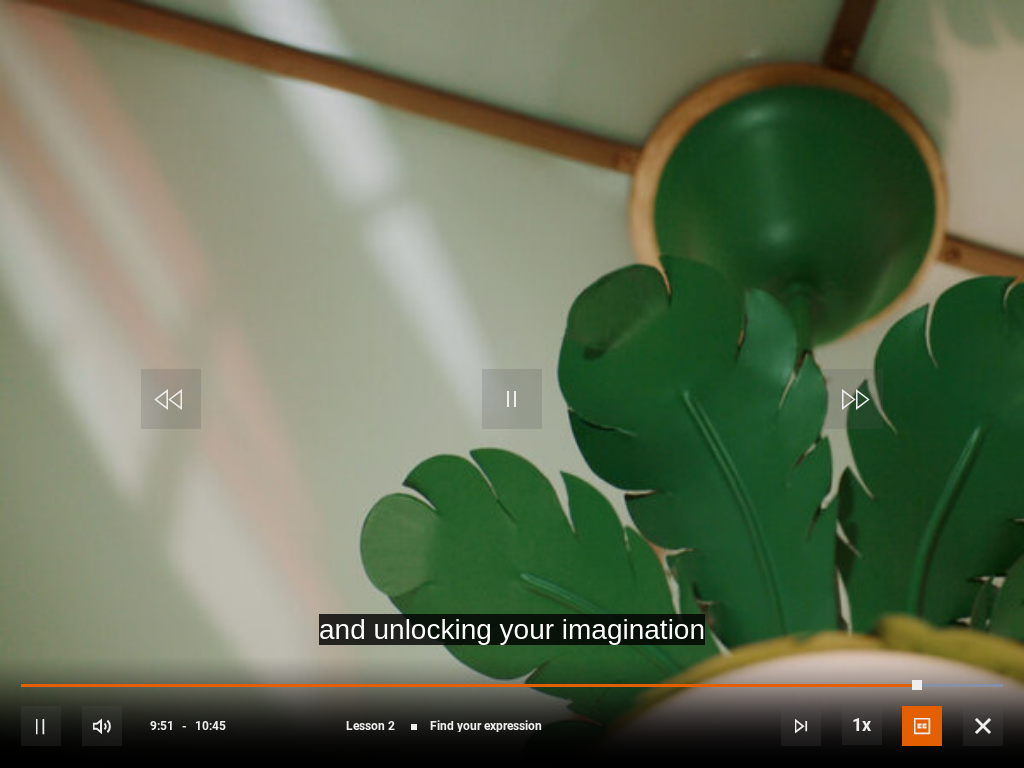 click on "and unlocking your imagination Video Player is loading. Play Lesson Find your expression 10s Skip Back 10 seconds Pause 10s Skip Forward 10 seconds Loaded :  99.95% Pause Mute Current Time  9:51 - Duration  10:45
Beata Heuman
Lesson 2
Find your expression
1x Playback Rate 2x 1.5x 1x , selected 0.5x Captions captions off English  Captions , selected This is a modal window.
Lesson Completed
Up next
Use contrast and variation
Cancel
Do you want to save this lesson?
Save lesson" at bounding box center [512, 384] 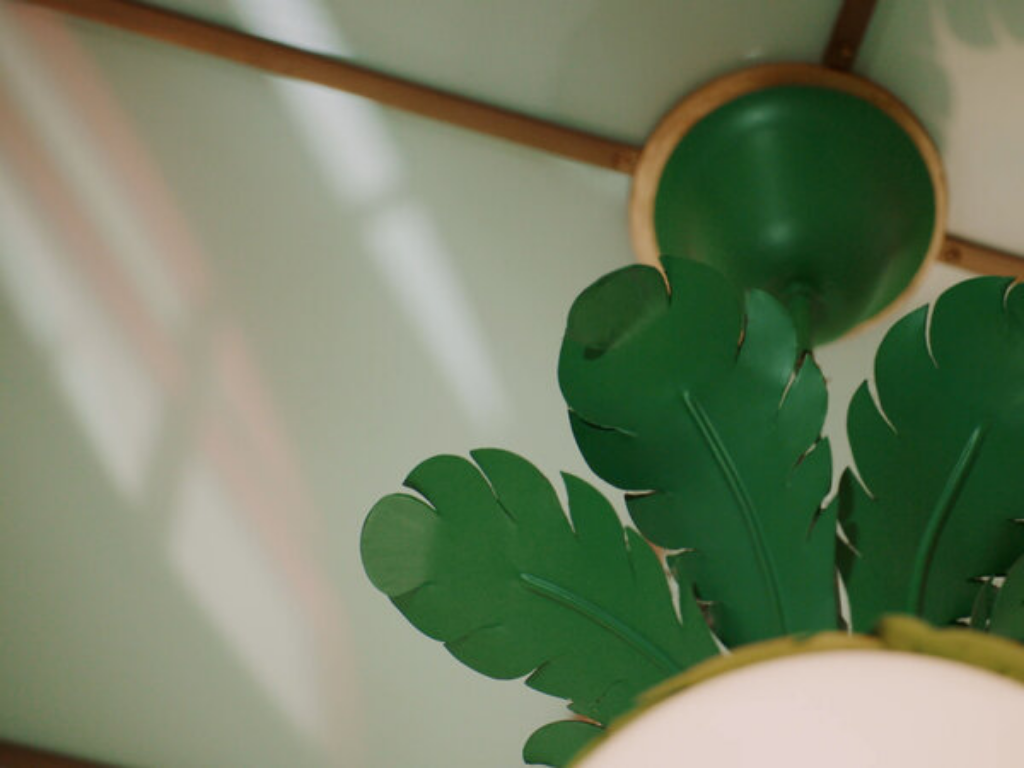 click on "Video Player is loading. Play Lesson Find your expression 10s Skip Back 10 seconds Pause 10s Skip Forward 10 seconds Loaded :  99.95% Pause Mute Current Time  9:55 - Duration  10:45
Beata Heuman
Lesson 2
Find your expression
1x Playback Rate 2x 1.5x 1x , selected 0.5x Captions captions off English  Captions , selected This is a modal window.
Lesson Completed
Up next
Use contrast and variation
Cancel
Do you want to save this lesson?
Save lesson
Rewatch" at bounding box center (512, 384) 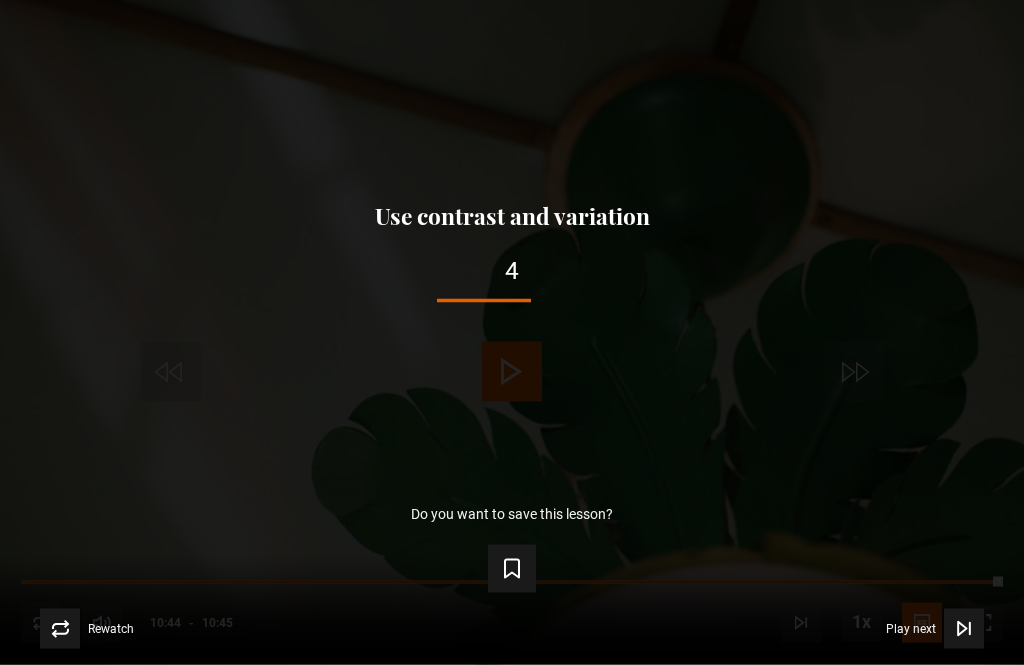 scroll, scrollTop: 1629, scrollLeft: 0, axis: vertical 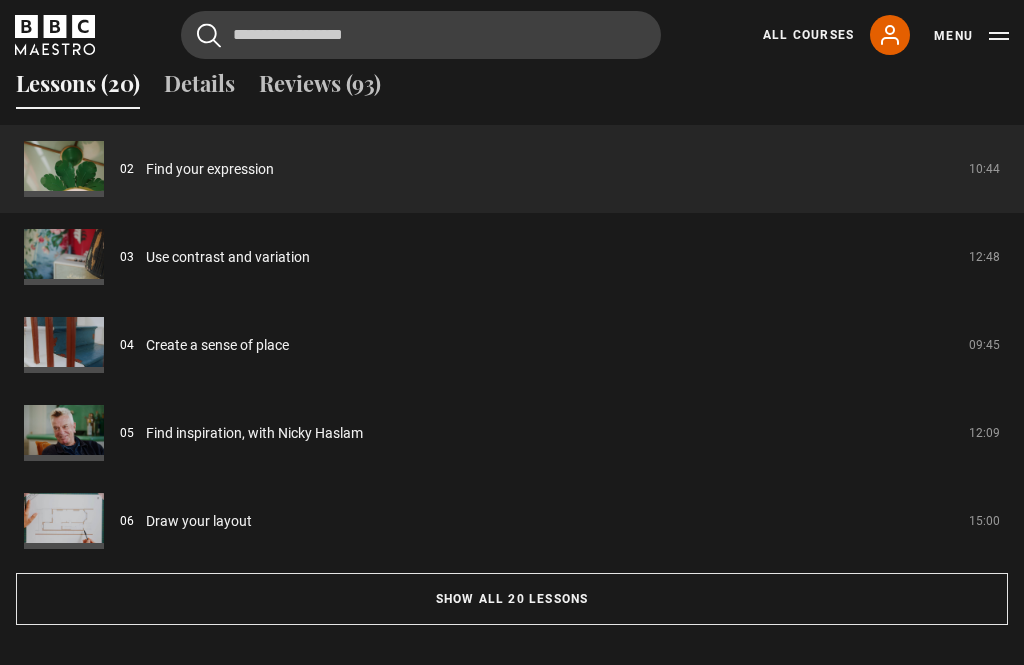 click on "Show all 20 lessons" at bounding box center (512, 599) 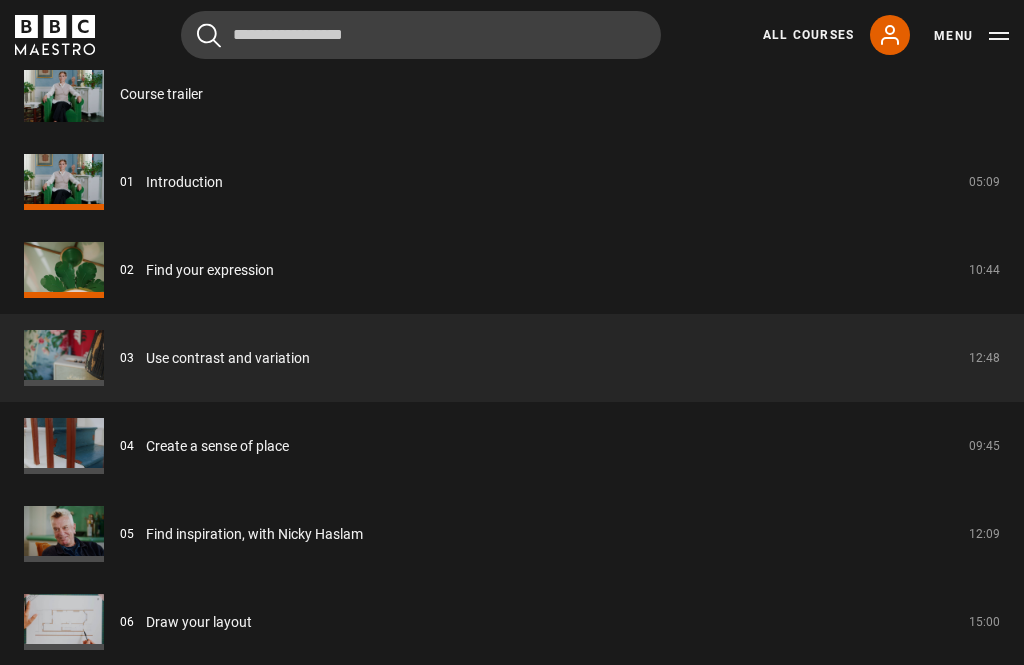 scroll, scrollTop: 1911, scrollLeft: 0, axis: vertical 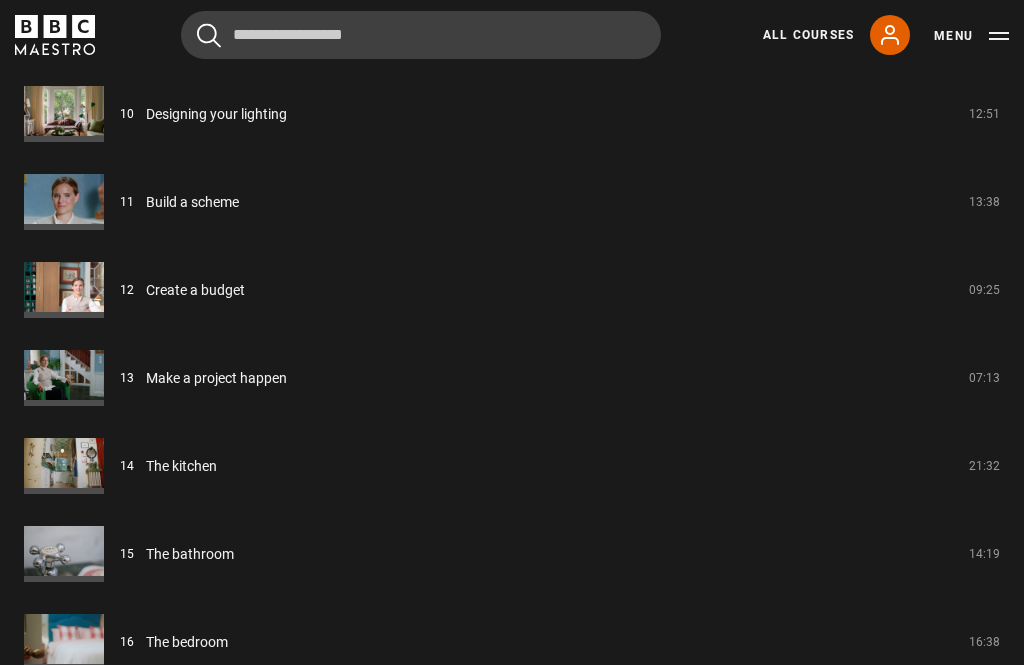 click on "Build a scheme" at bounding box center [192, 202] 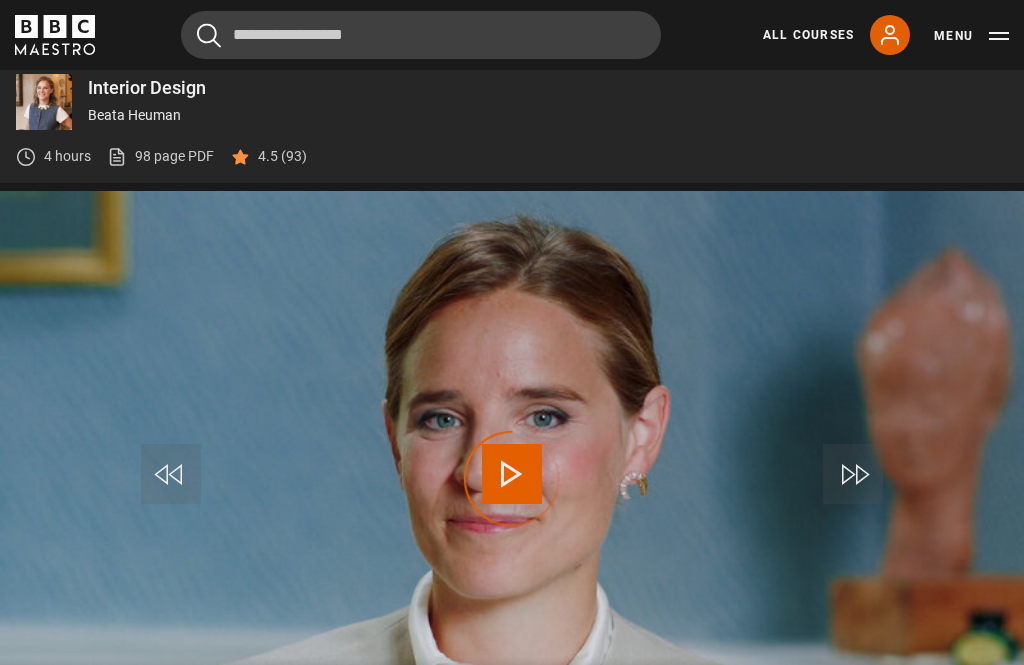 scroll, scrollTop: 794, scrollLeft: 0, axis: vertical 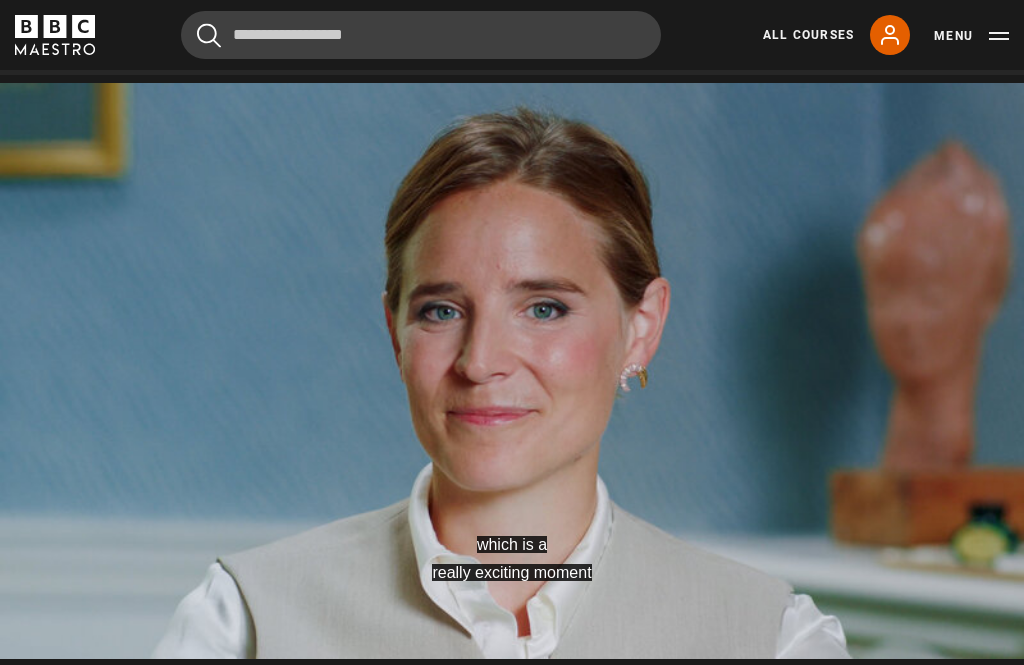 click on "which is a
really exciting moment Video Player is loading. Play Lesson Build a scheme 10s Skip Back 10 seconds Pause 10s Skip Forward 10 seconds Loaded :  7.94% Pause Mute Current Time  0:27 - Duration  13:39
Beata Heuman
Lesson 11
Build a scheme
1x Playback Rate 2x 1.5x 1x , selected 0.5x Captions captions off English  Captions , selected This is a modal window.
Lesson Completed
Up next
Create a budget
Cancel
Do you want to save this lesson?
Save lesson
Rewatch" at bounding box center [512, 371] 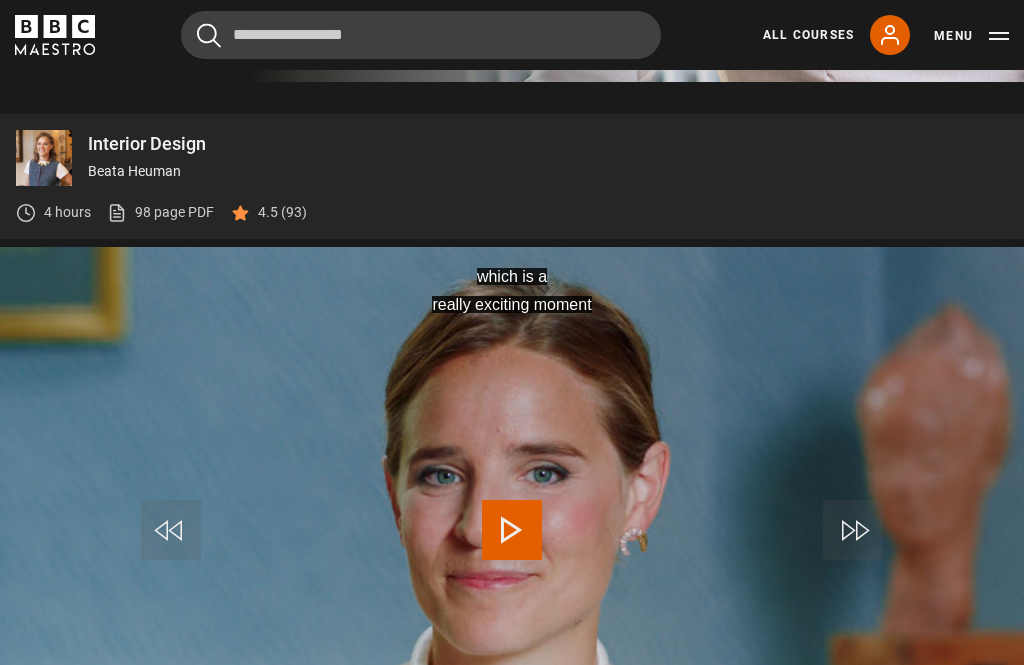 scroll, scrollTop: 738, scrollLeft: 0, axis: vertical 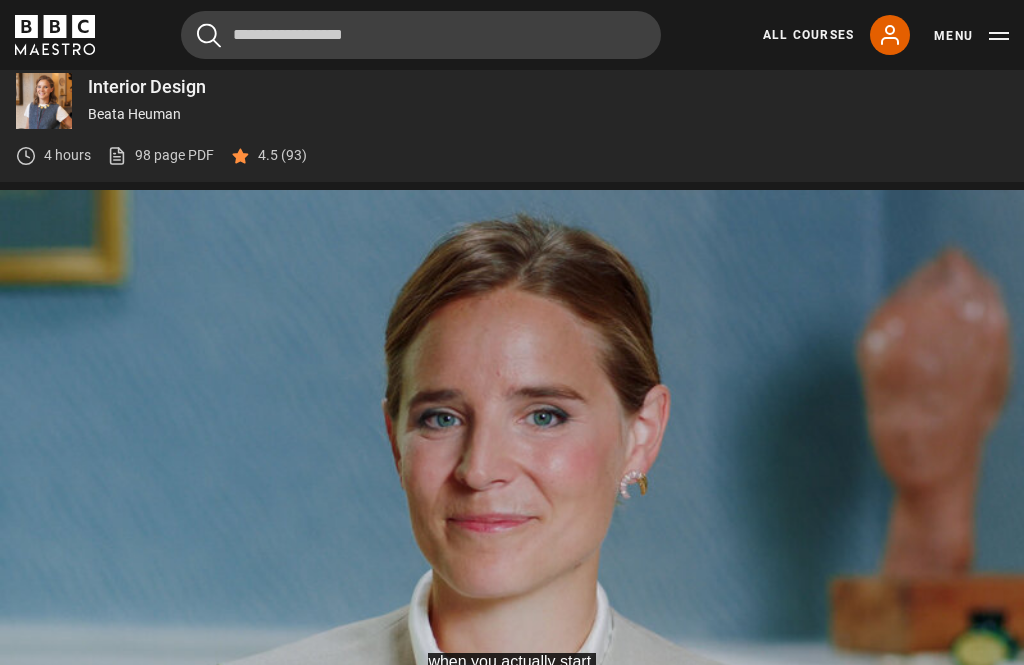 click on "Beata Heuman" at bounding box center [548, 114] 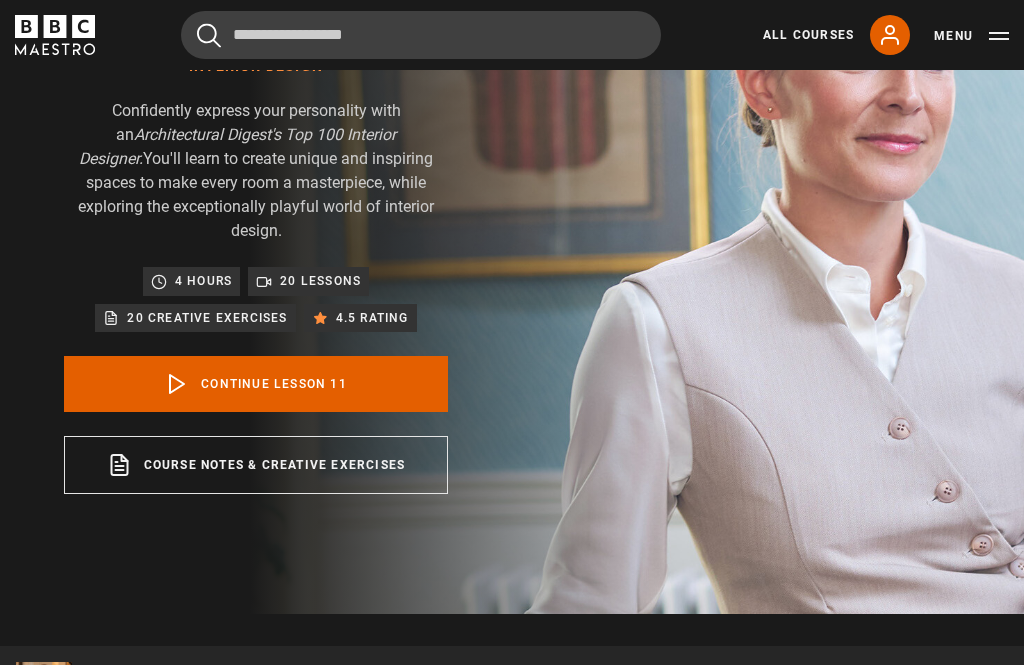 scroll, scrollTop: 206, scrollLeft: 0, axis: vertical 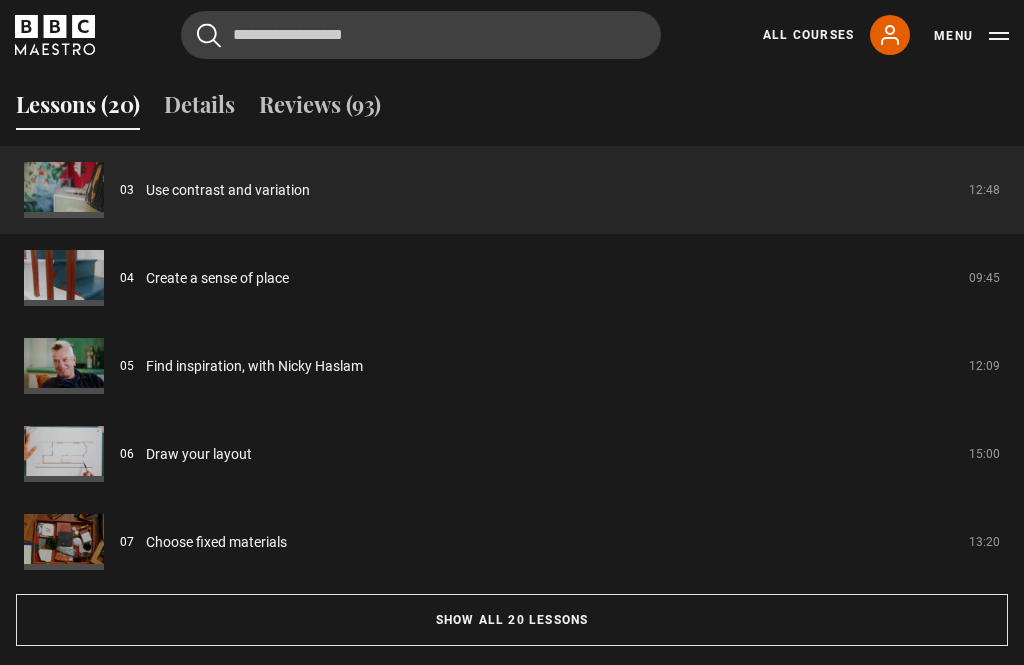 click on "Use contrast and variation" at bounding box center (228, 191) 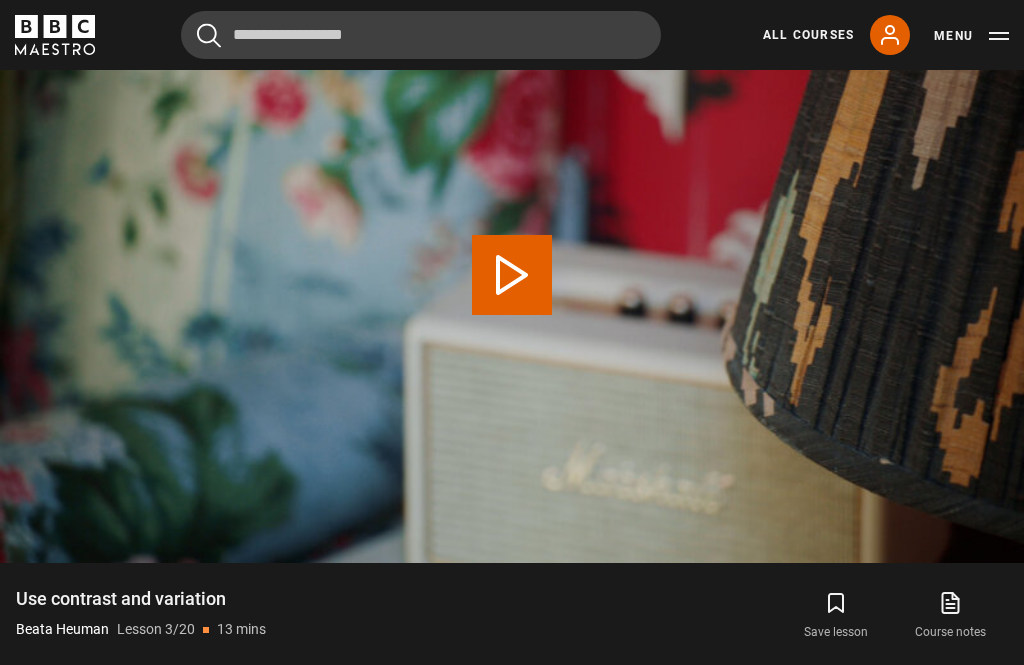 scroll, scrollTop: 994, scrollLeft: 0, axis: vertical 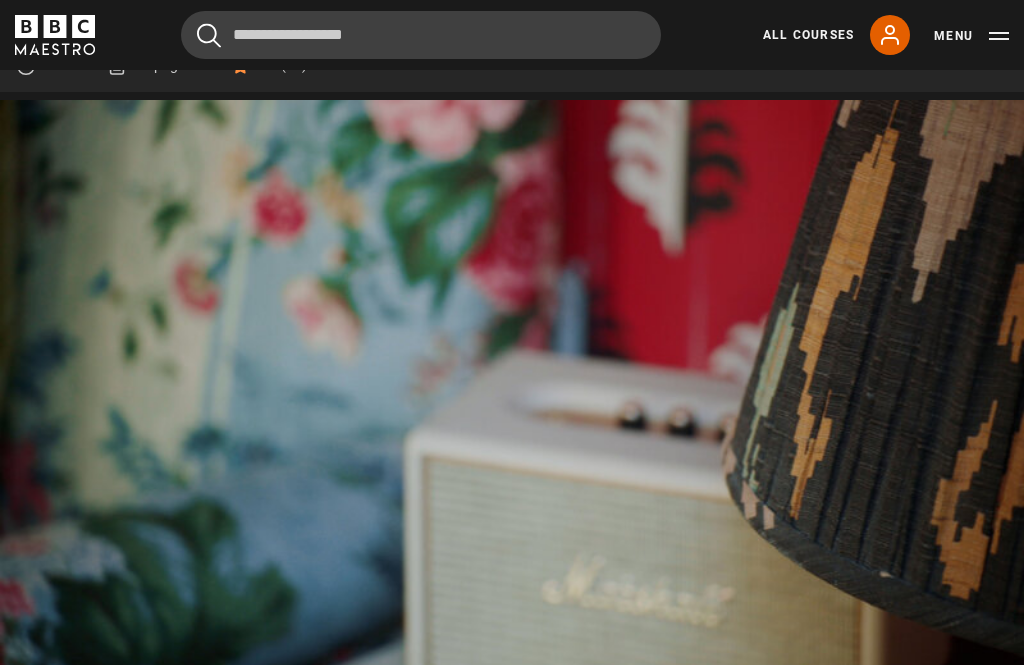 click on "Video Player is loading. Play Lesson Use contrast and variation 10s Skip Back 10 seconds Pause 10s Skip Forward 10 seconds Loaded :  7.43% Pause Mute Current Time  0:37 - Duration  12:49
[FIRST] [LAST]
Lesson 3
Use contrast and variation
1x Playback Rate 2x 1.5x 1x , selected 0.5x Captions captions off English  Captions , selected This is a modal window.
Lesson Completed
Up next
Create a sense of place
Cancel
Do you want to save this lesson?
Save lesson" at bounding box center (512, 388) 